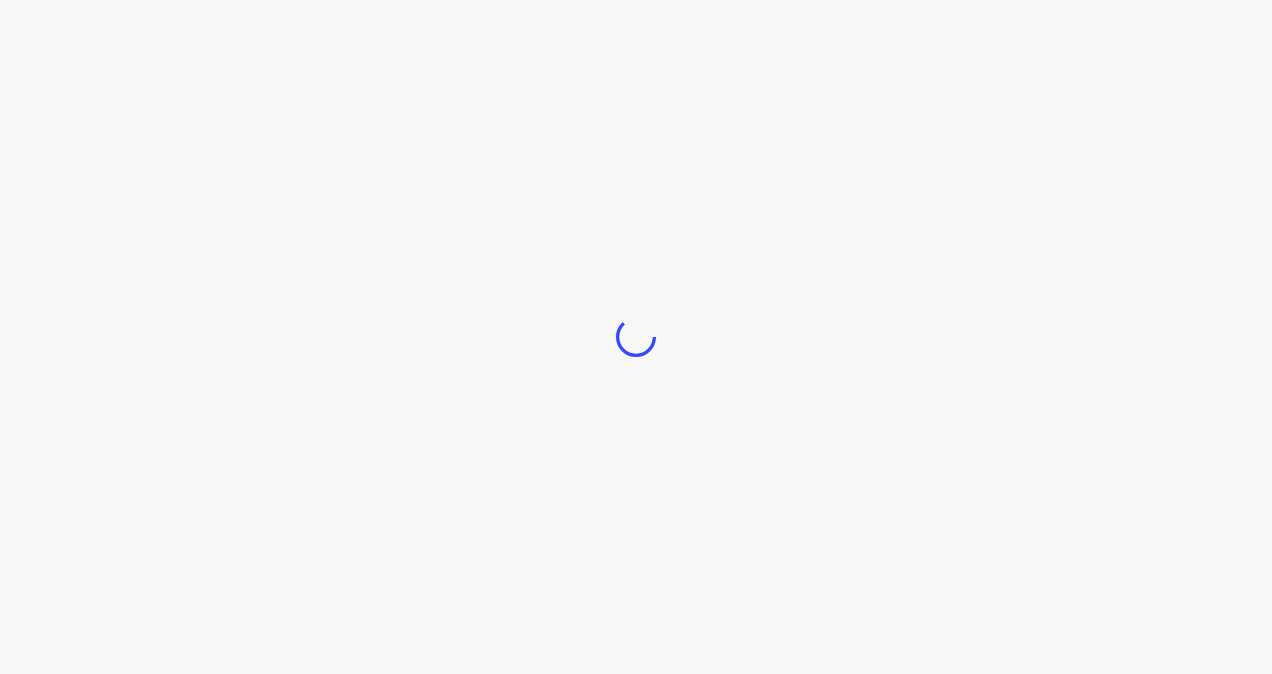 scroll, scrollTop: 0, scrollLeft: 0, axis: both 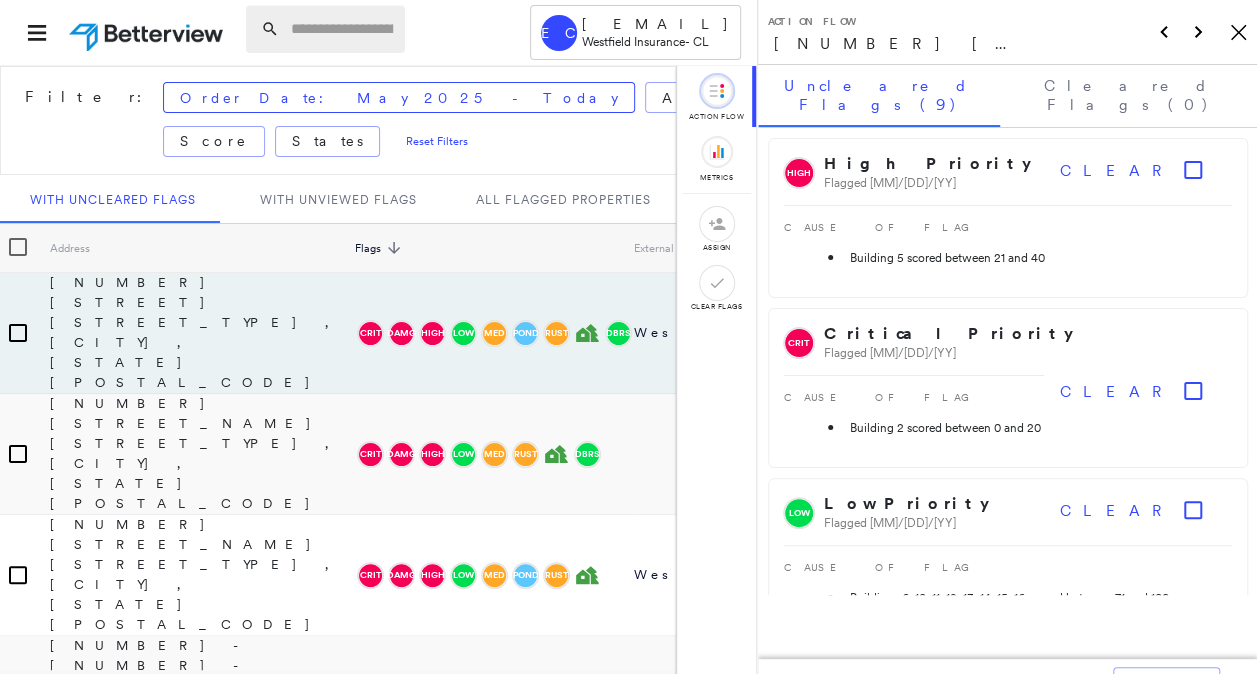 click at bounding box center (342, 29) 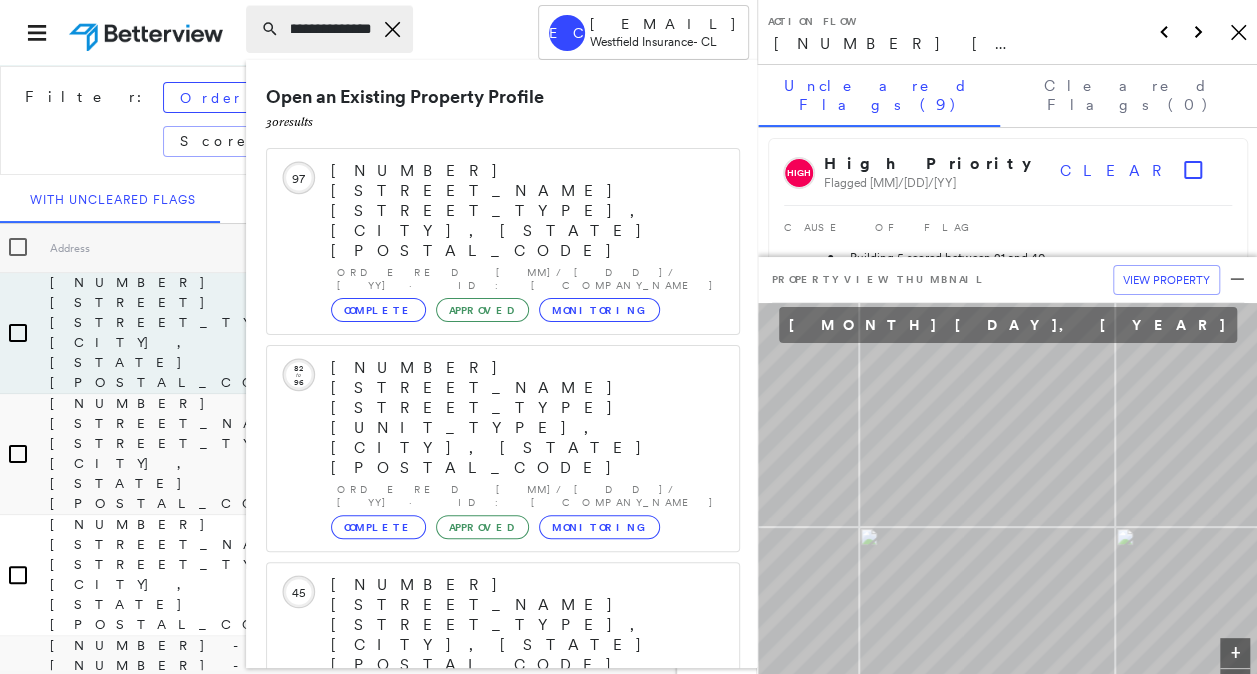 scroll, scrollTop: 0, scrollLeft: 194, axis: horizontal 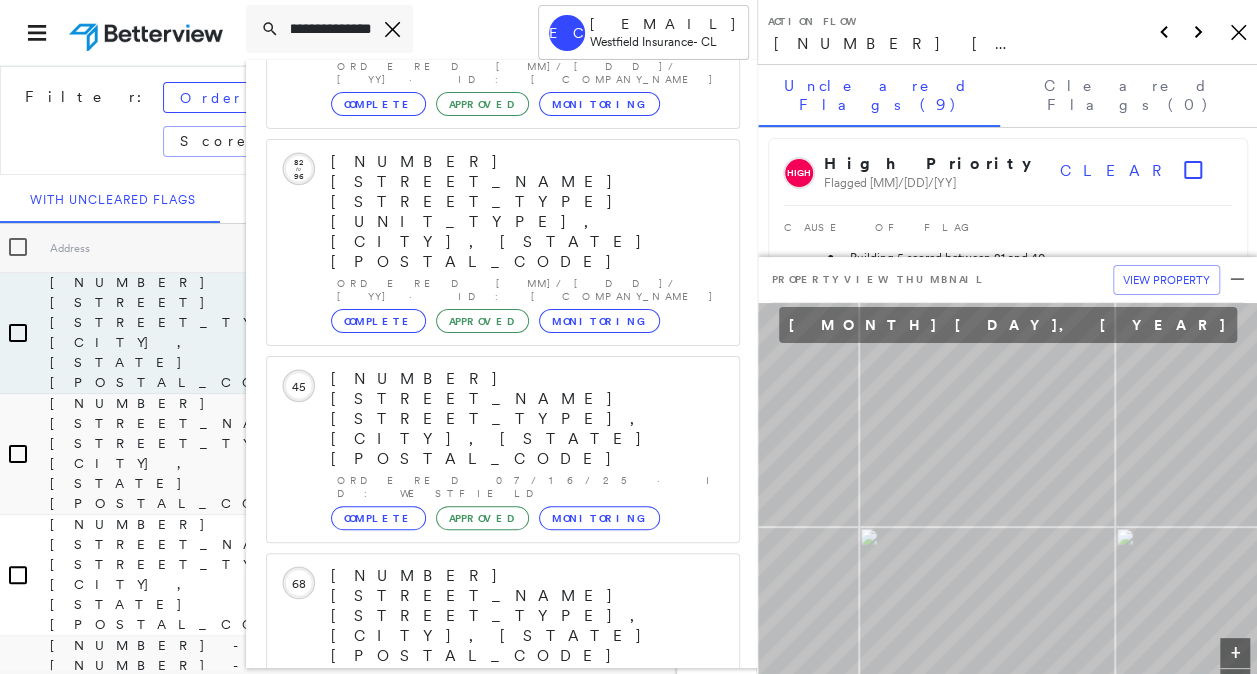 type on "**********" 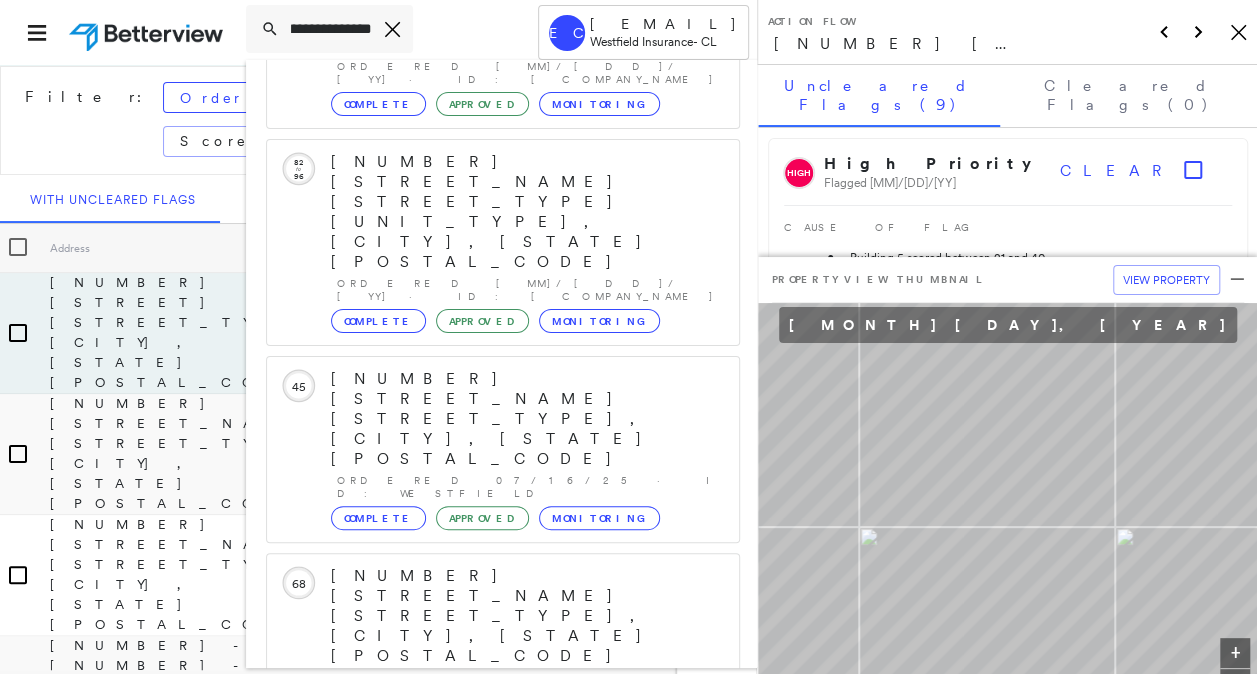 click 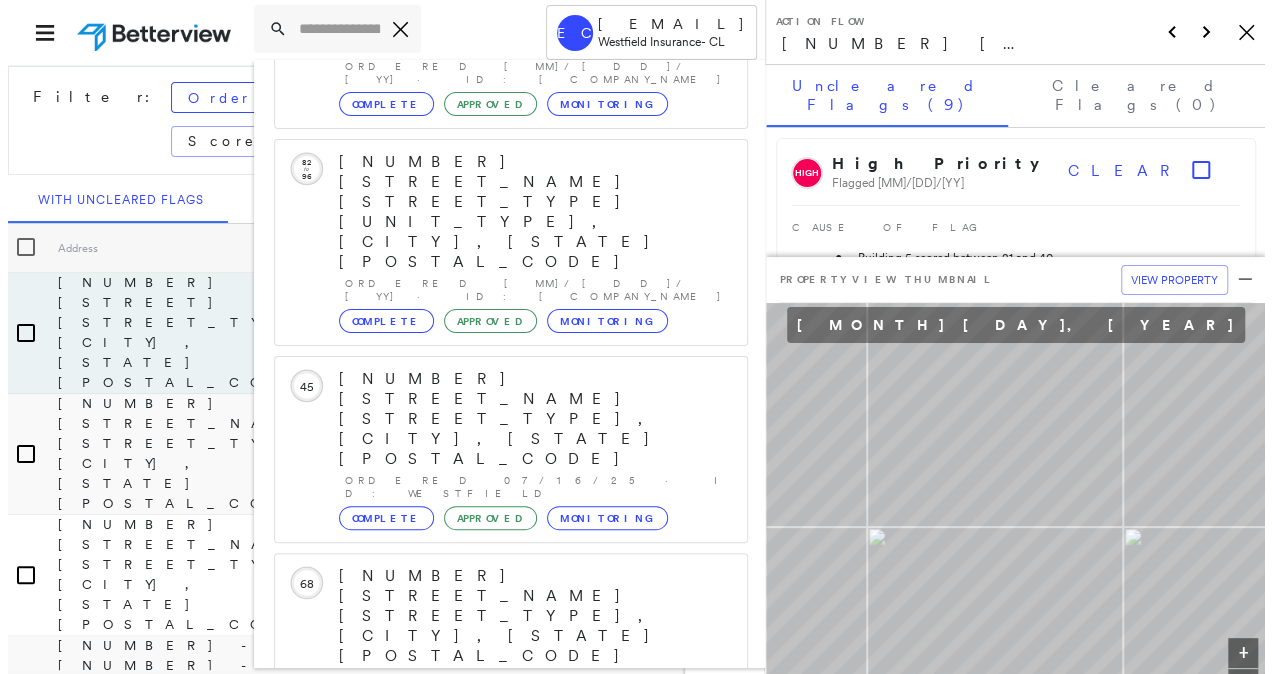 scroll, scrollTop: 0, scrollLeft: 0, axis: both 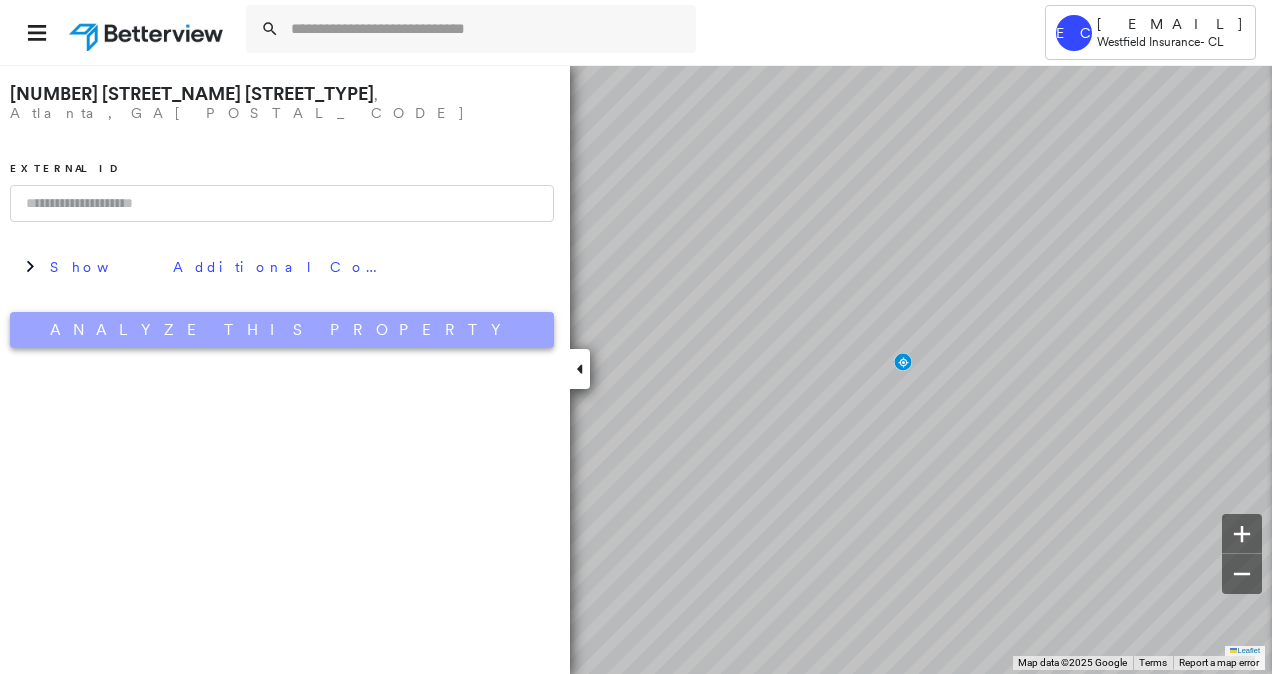 click on "Analyze This Property" at bounding box center (282, 330) 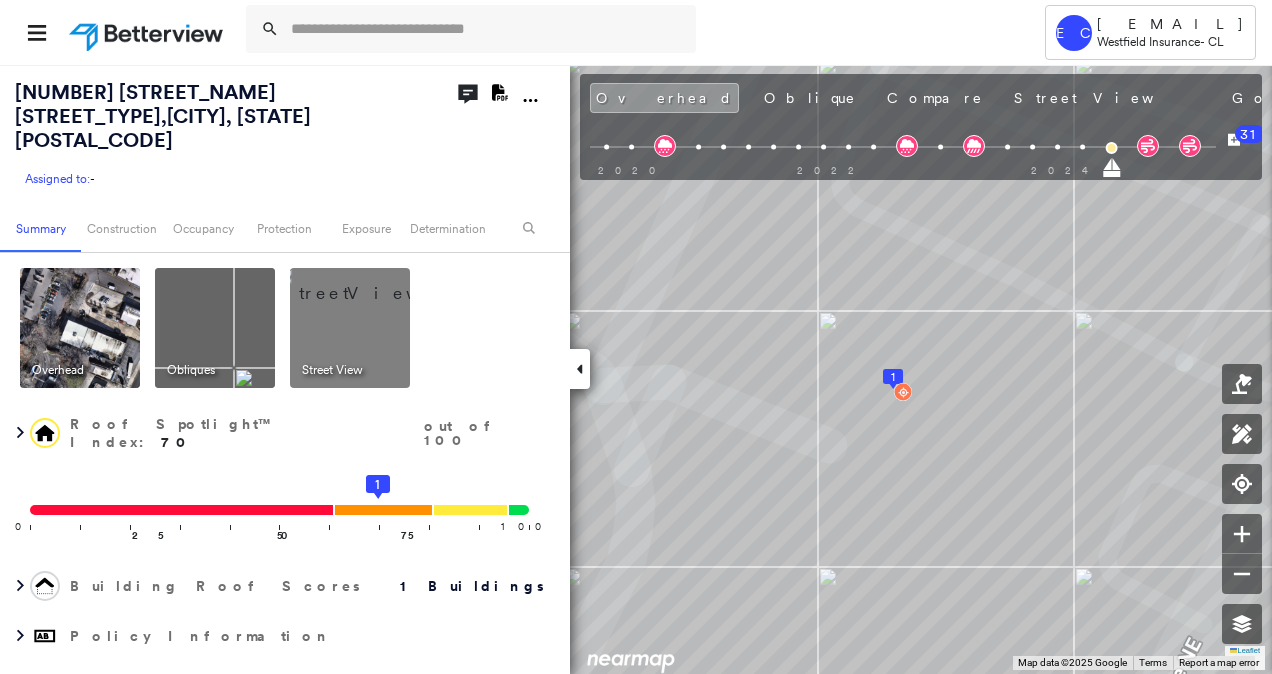click 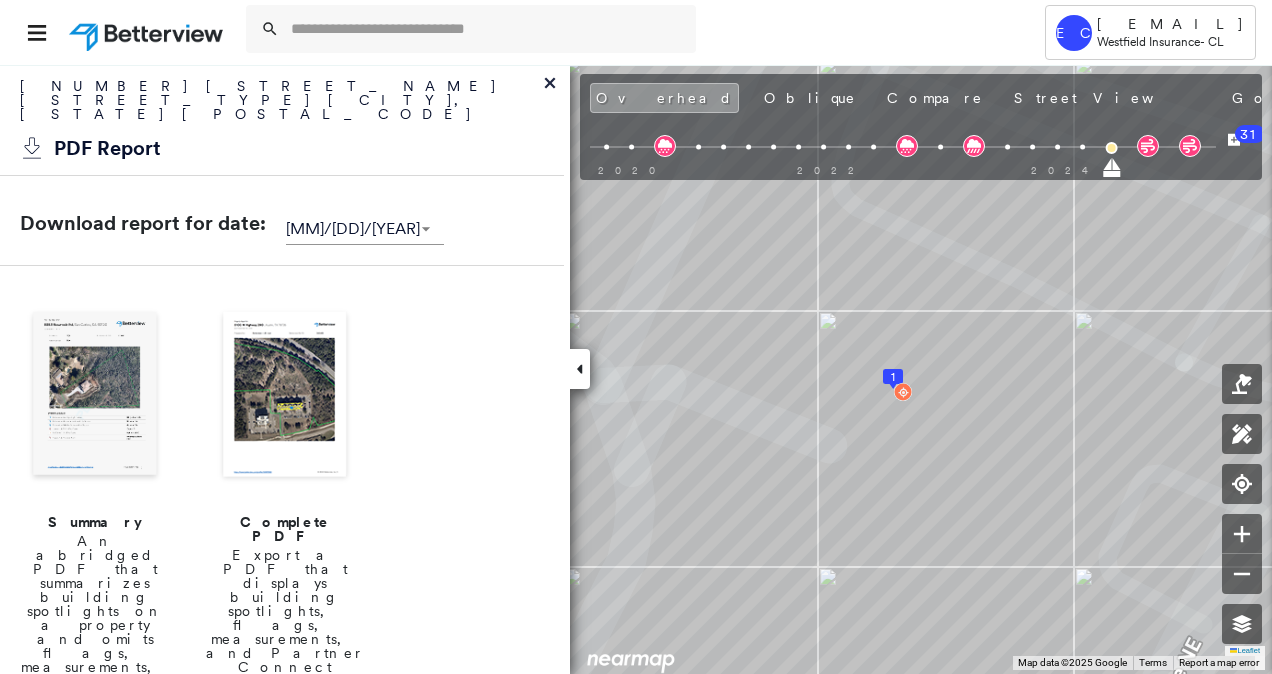 click at bounding box center (285, 396) 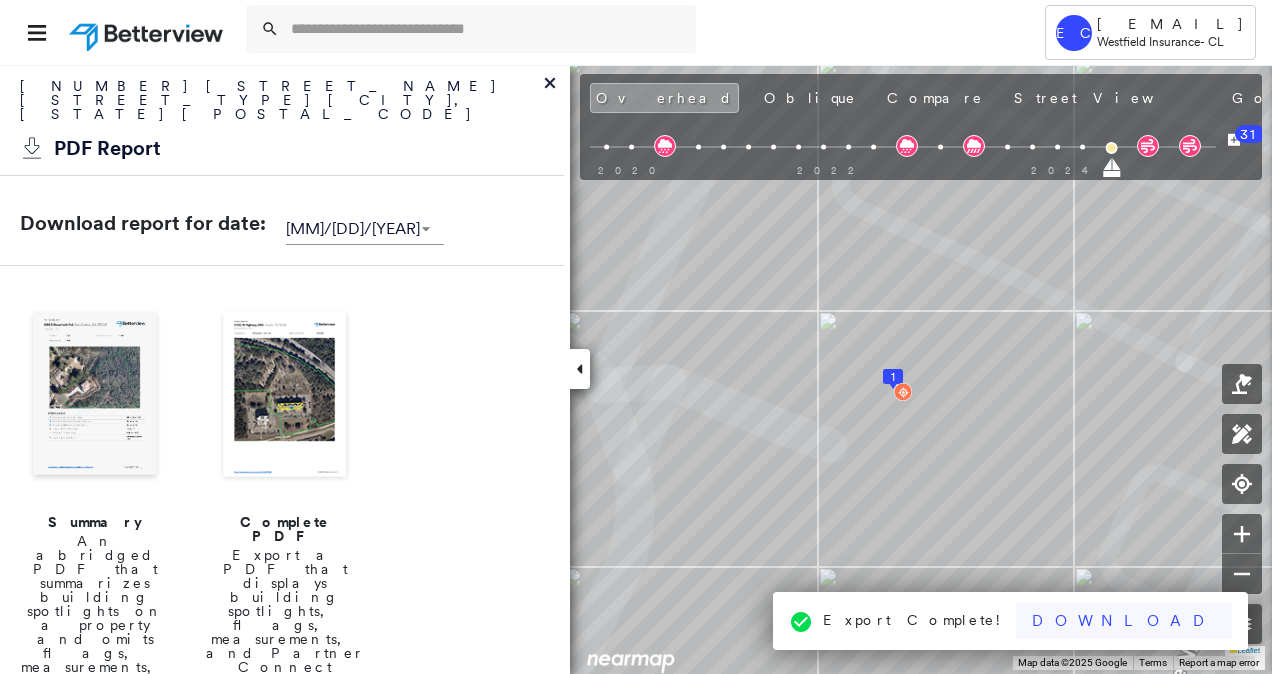 click on "Download" at bounding box center (1124, 621) 